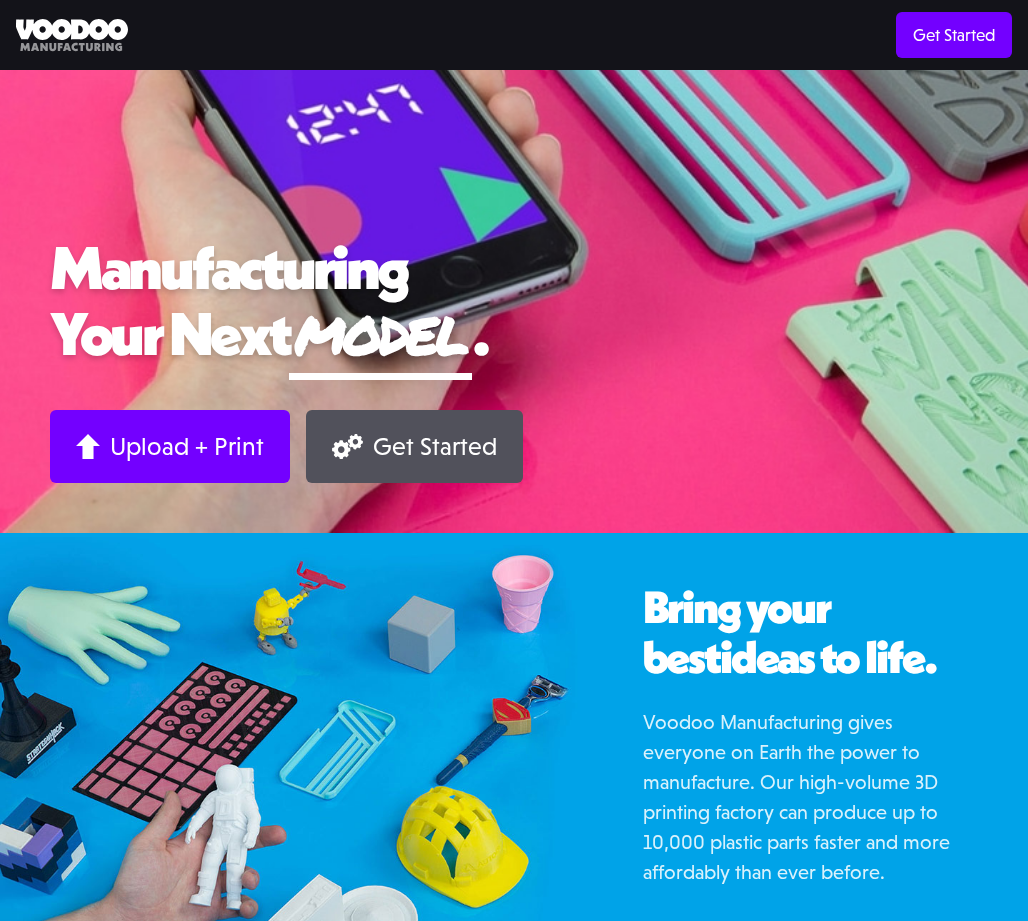 scroll, scrollTop: 0, scrollLeft: 0, axis: both 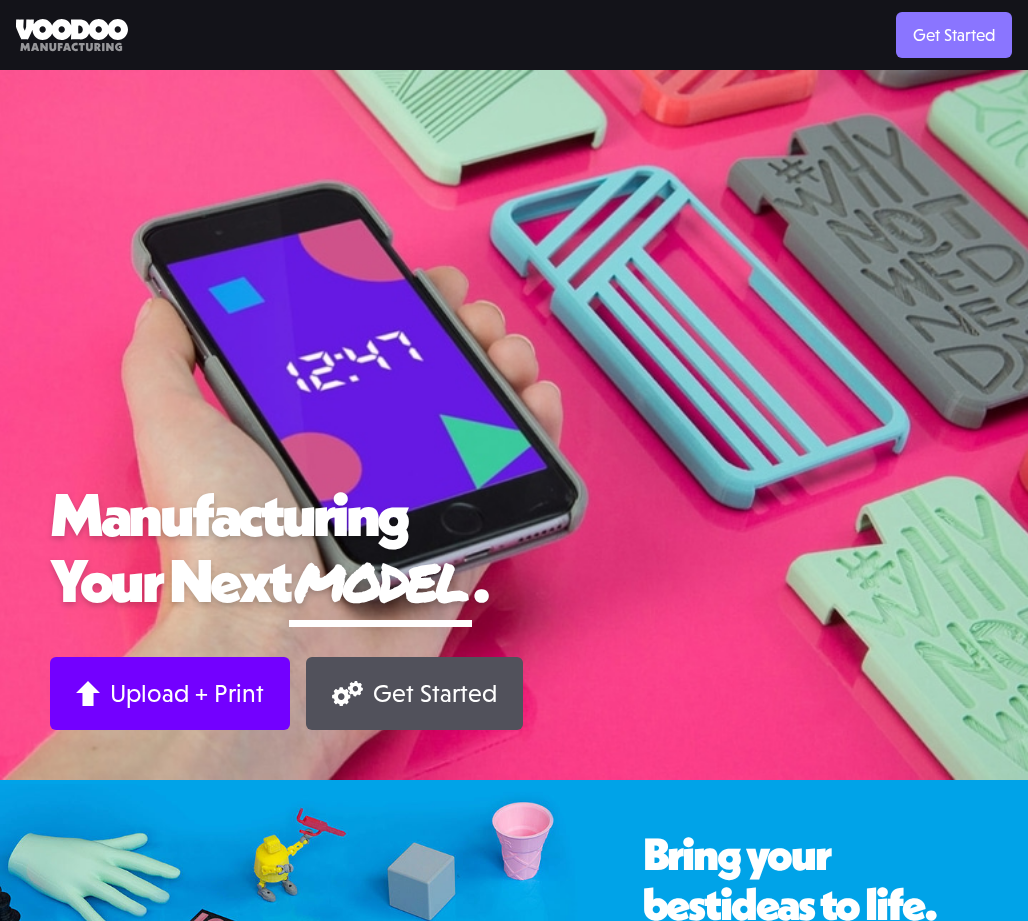 click on "Get Started" at bounding box center (954, 35) 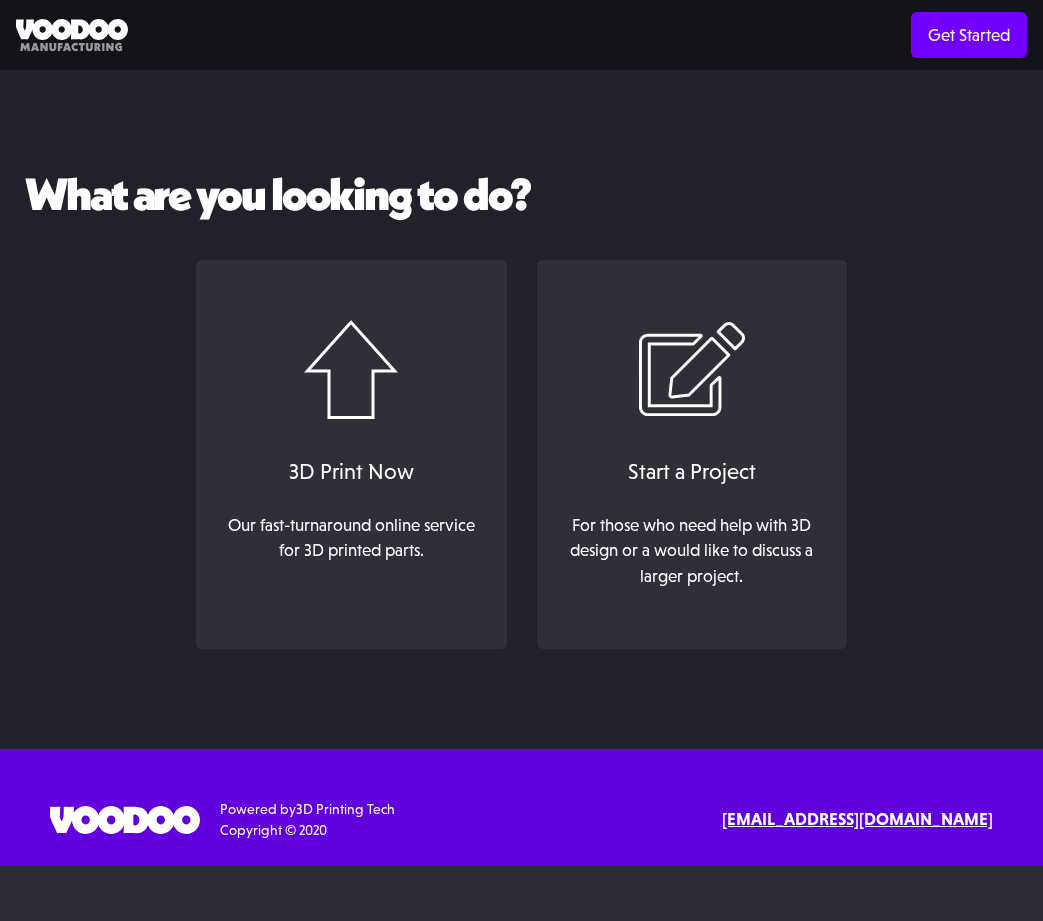 scroll, scrollTop: 0, scrollLeft: 0, axis: both 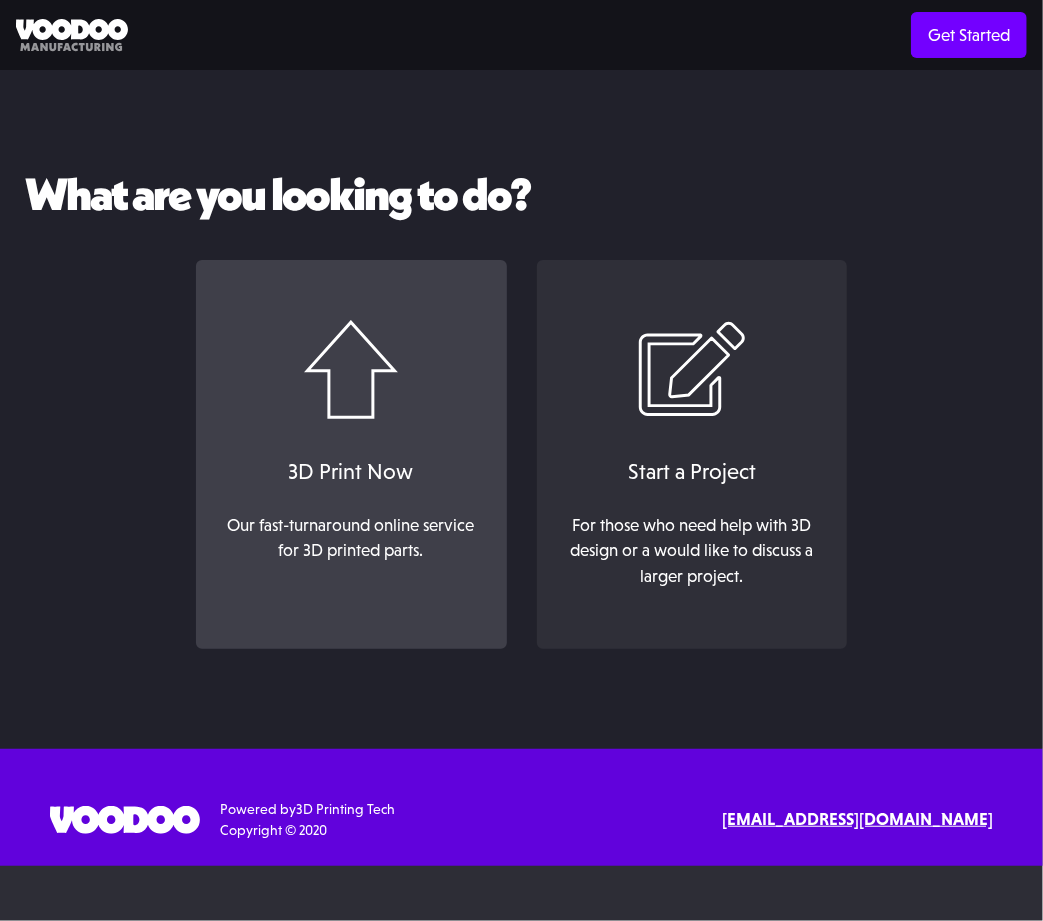 click at bounding box center (351, 370) 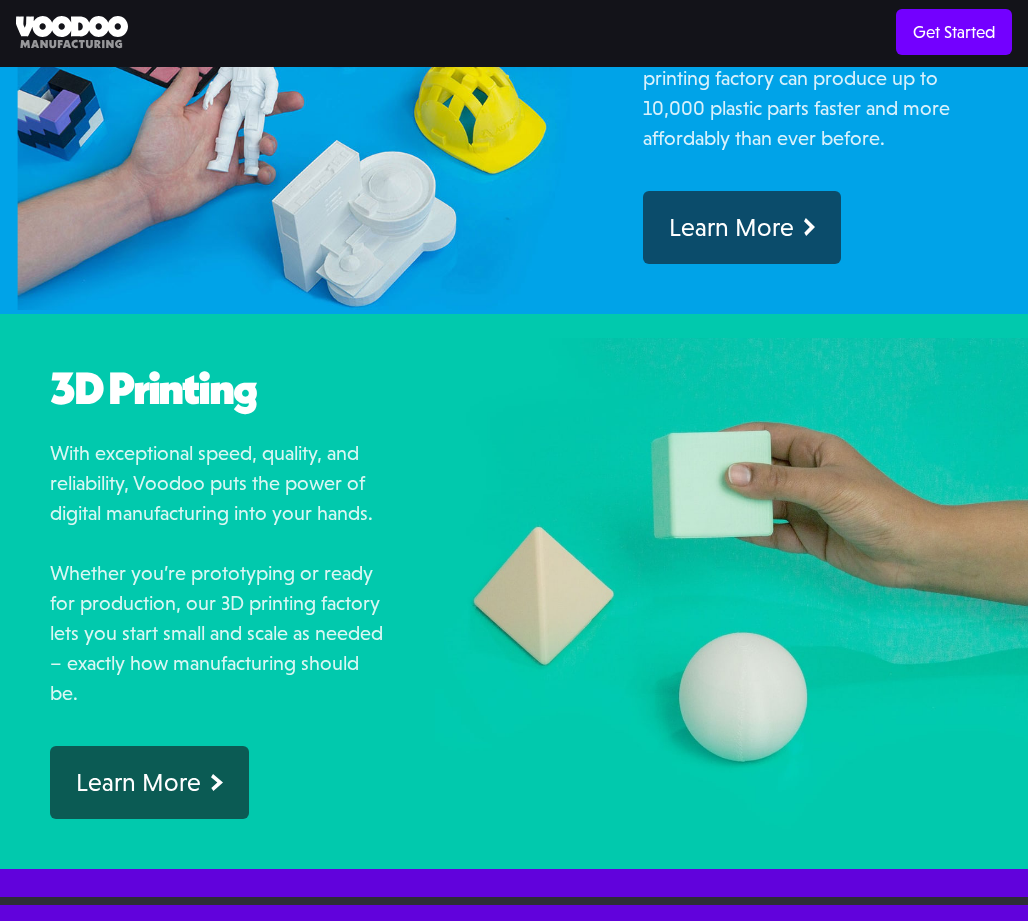 scroll, scrollTop: 988, scrollLeft: 0, axis: vertical 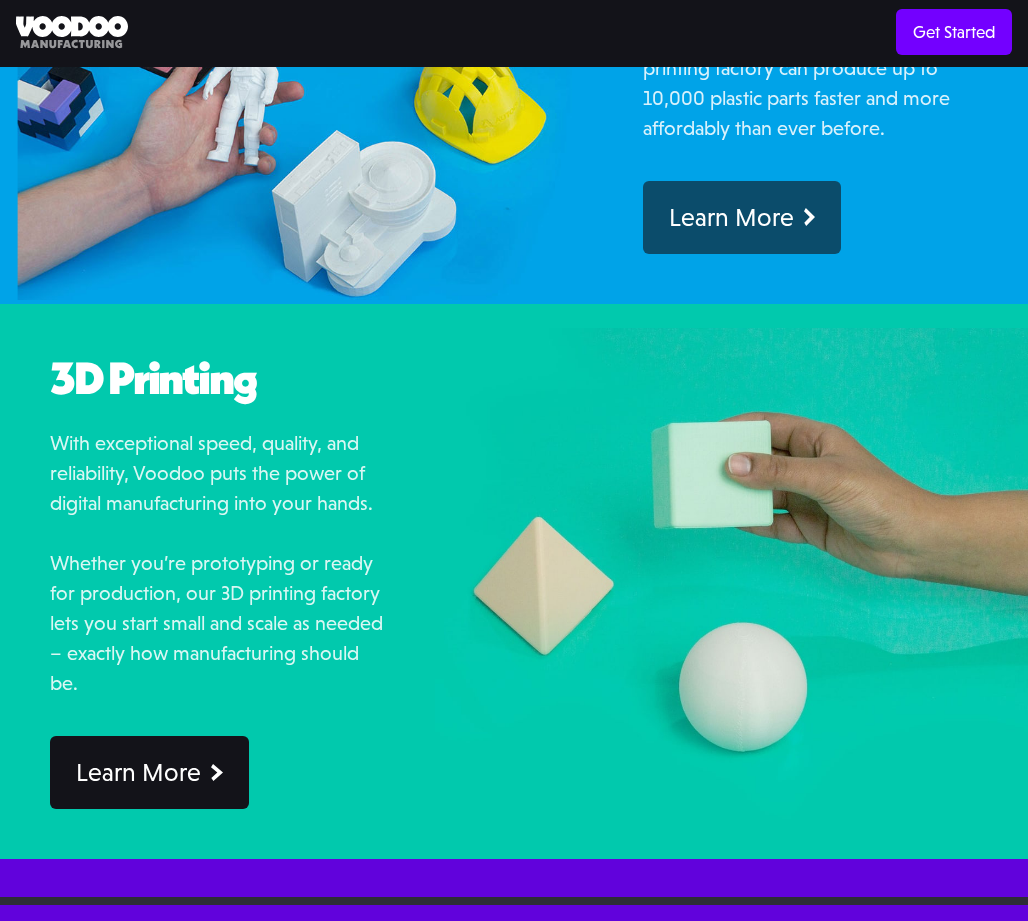 click on "Learn More" at bounding box center [149, 772] 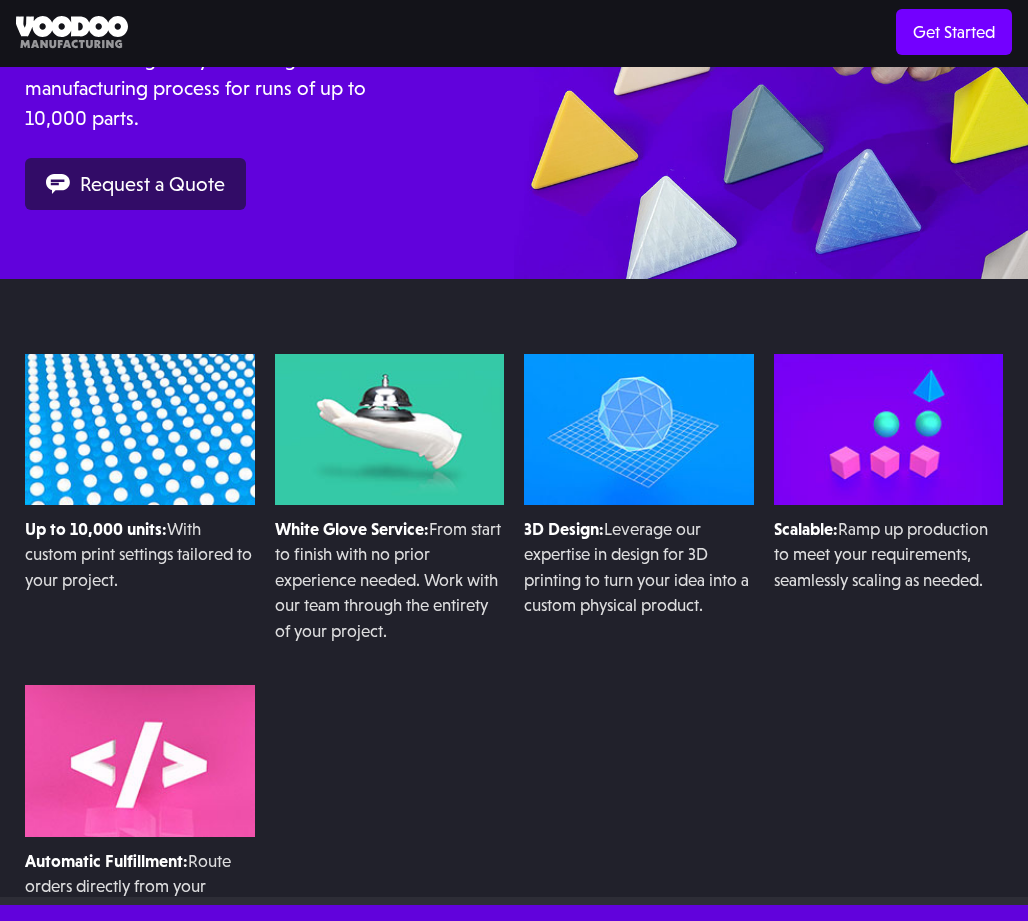 scroll, scrollTop: 1427, scrollLeft: 0, axis: vertical 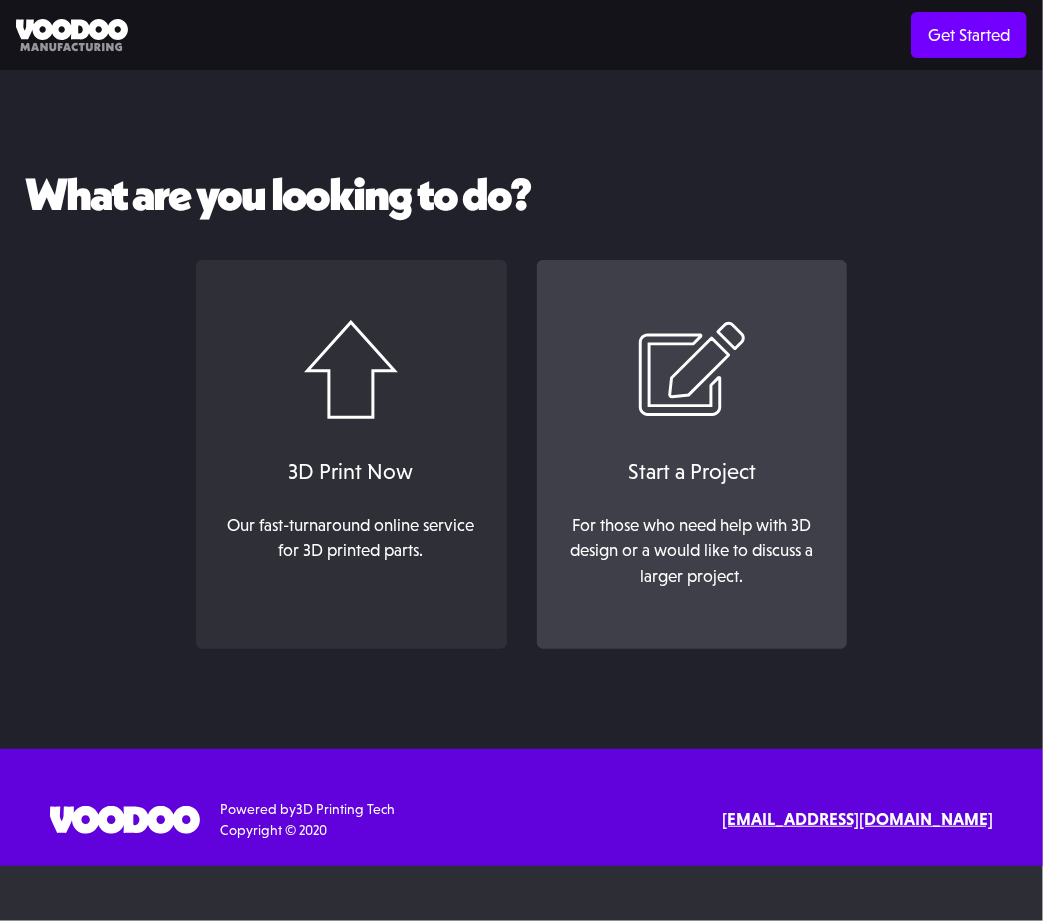 click at bounding box center [692, 370] 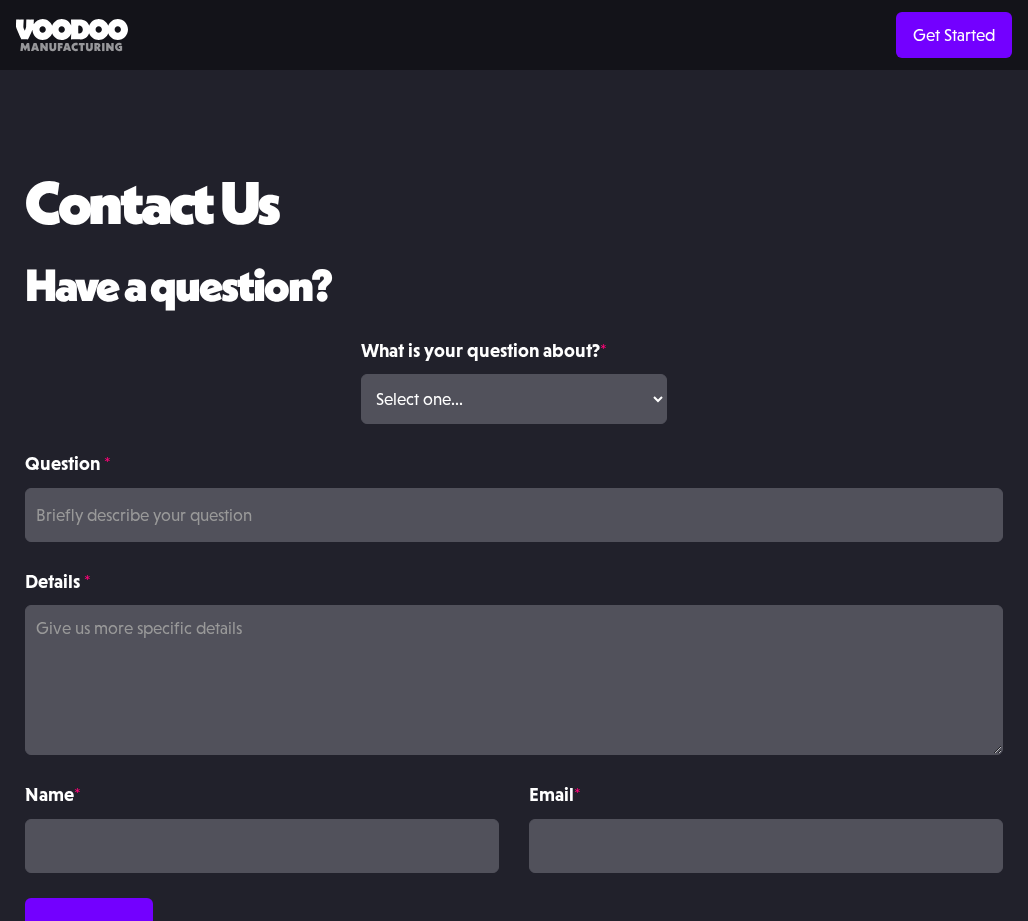 scroll, scrollTop: 0, scrollLeft: 0, axis: both 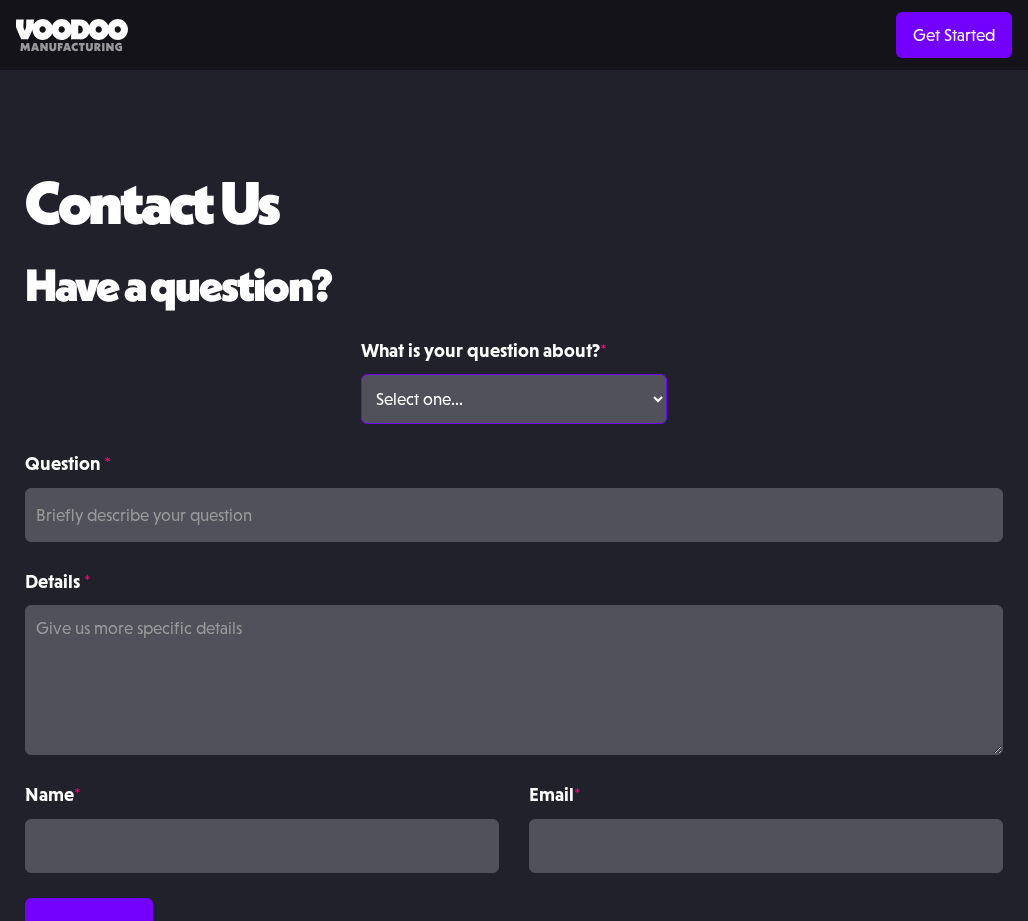 click on "Select one... Volume Print Order Direct Print Order Press/Media Inquiry Other" at bounding box center (514, 399) 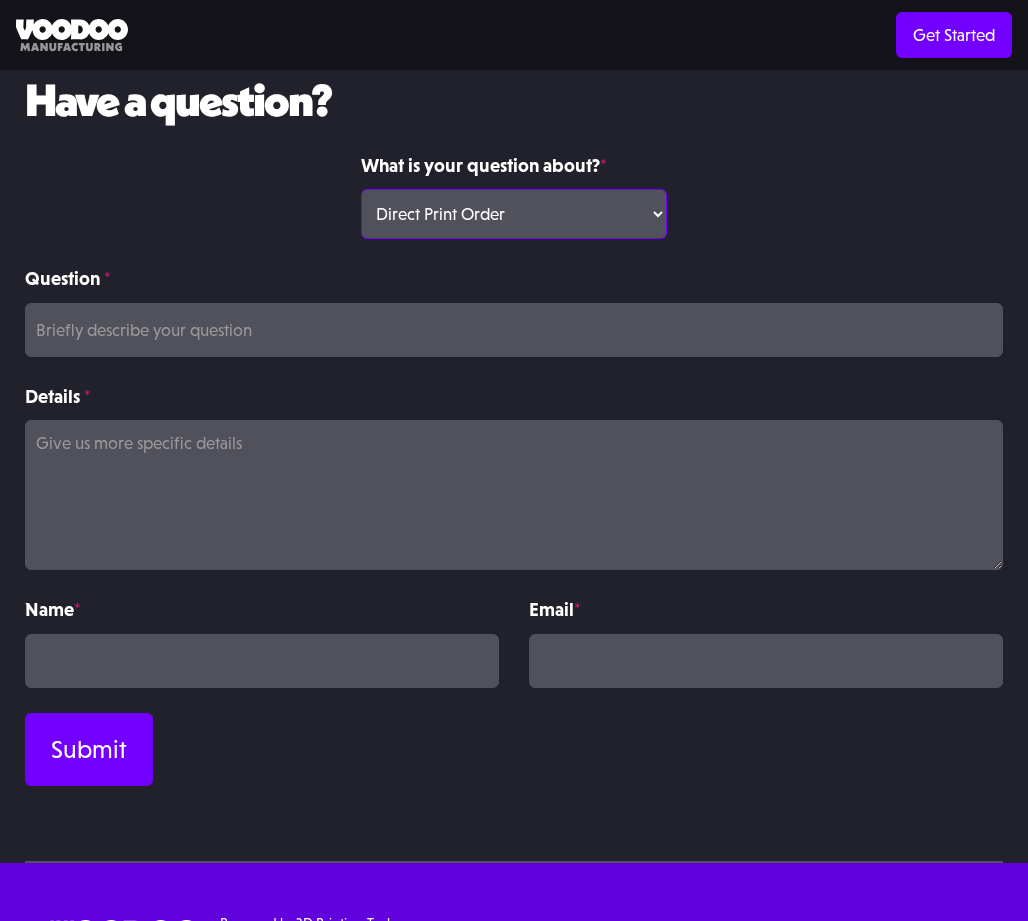 scroll, scrollTop: 242, scrollLeft: 0, axis: vertical 